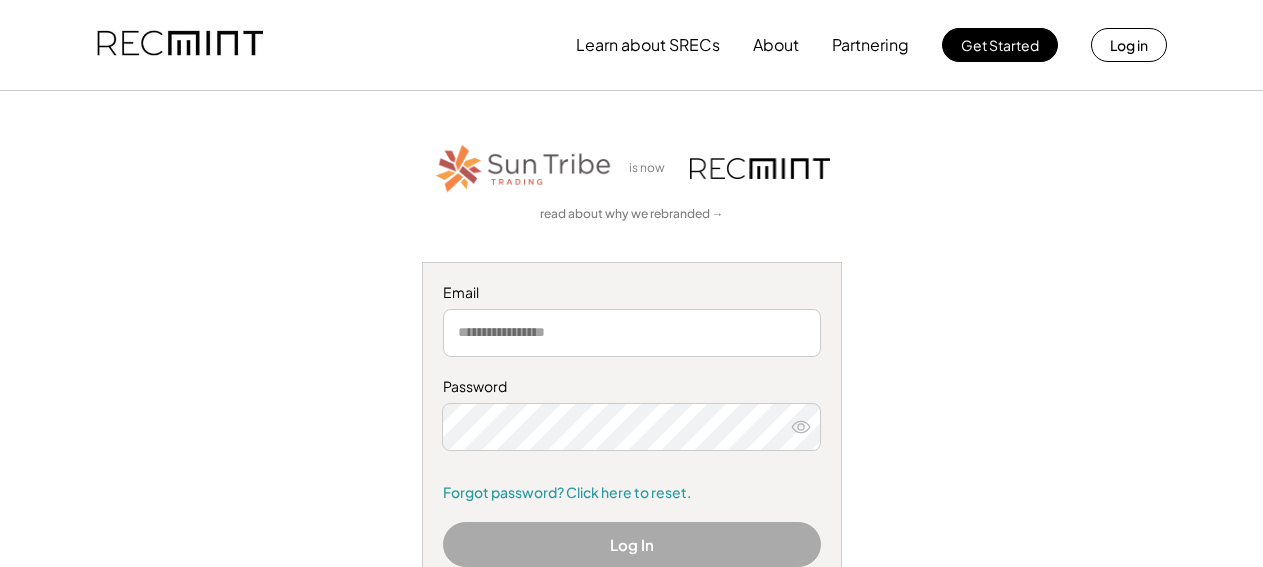 scroll, scrollTop: 0, scrollLeft: 0, axis: both 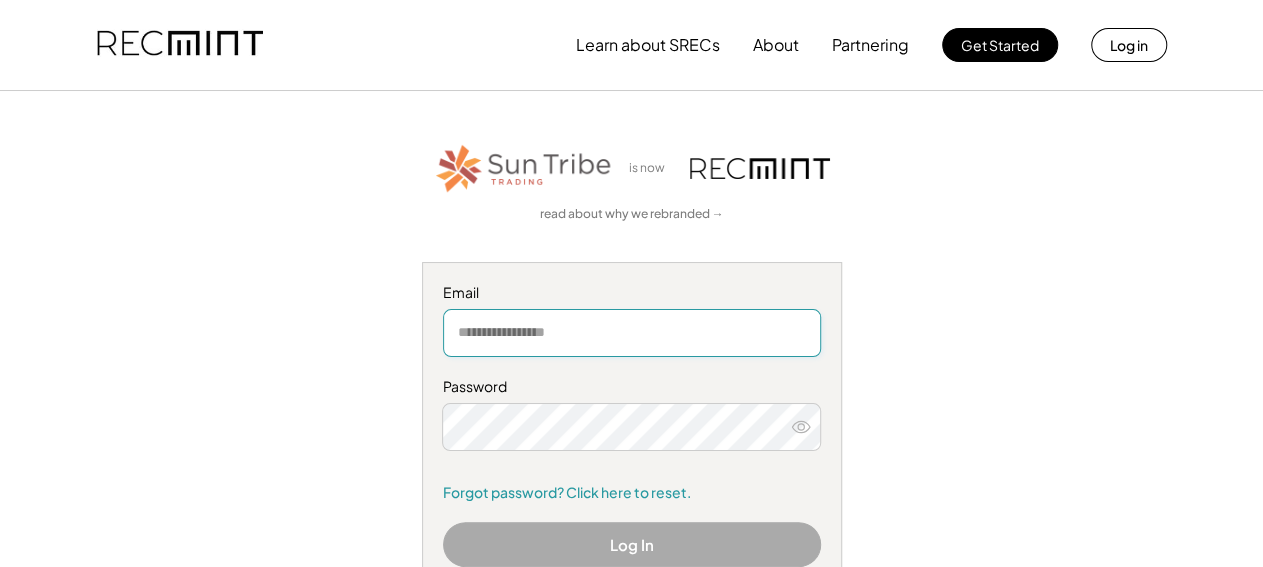 click at bounding box center (632, 333) 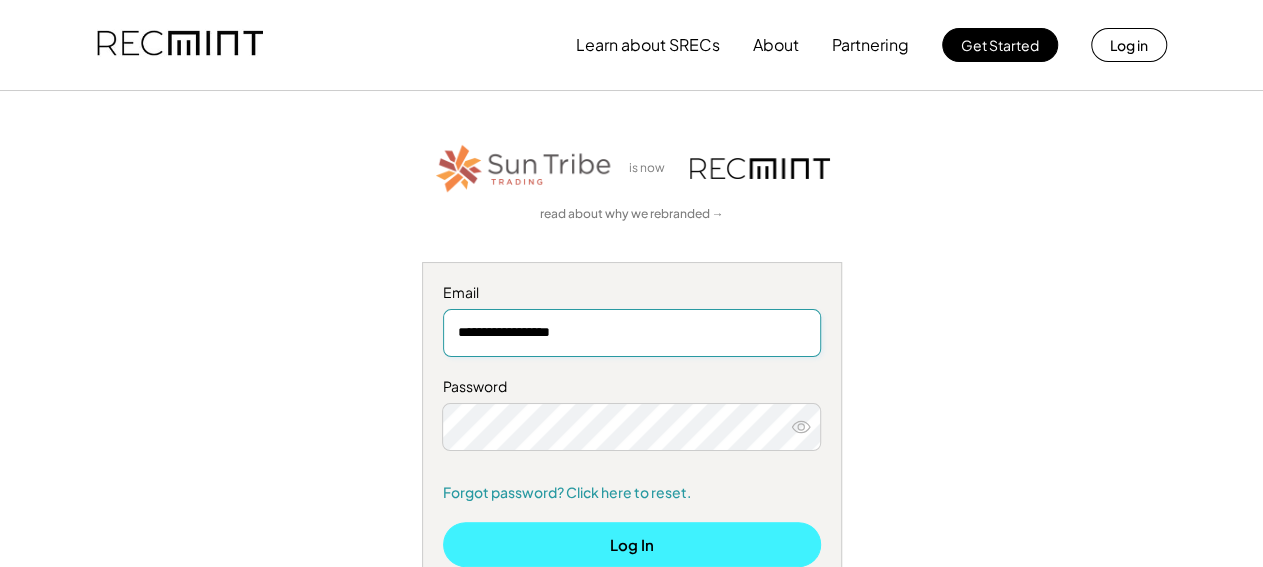 type on "**********" 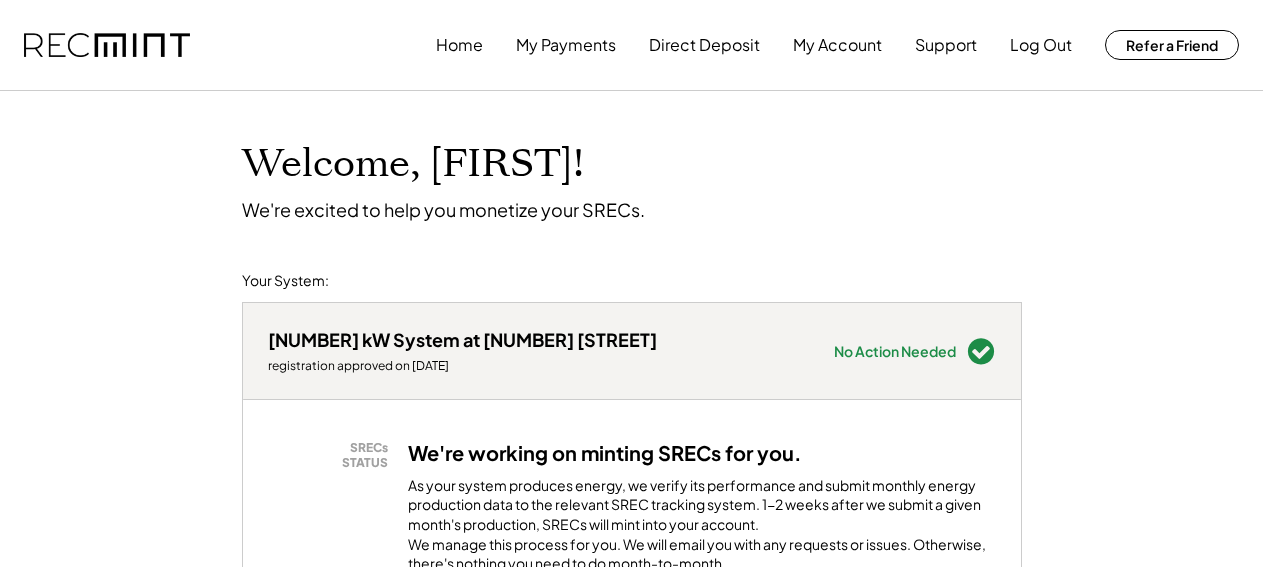 scroll, scrollTop: 0, scrollLeft: 0, axis: both 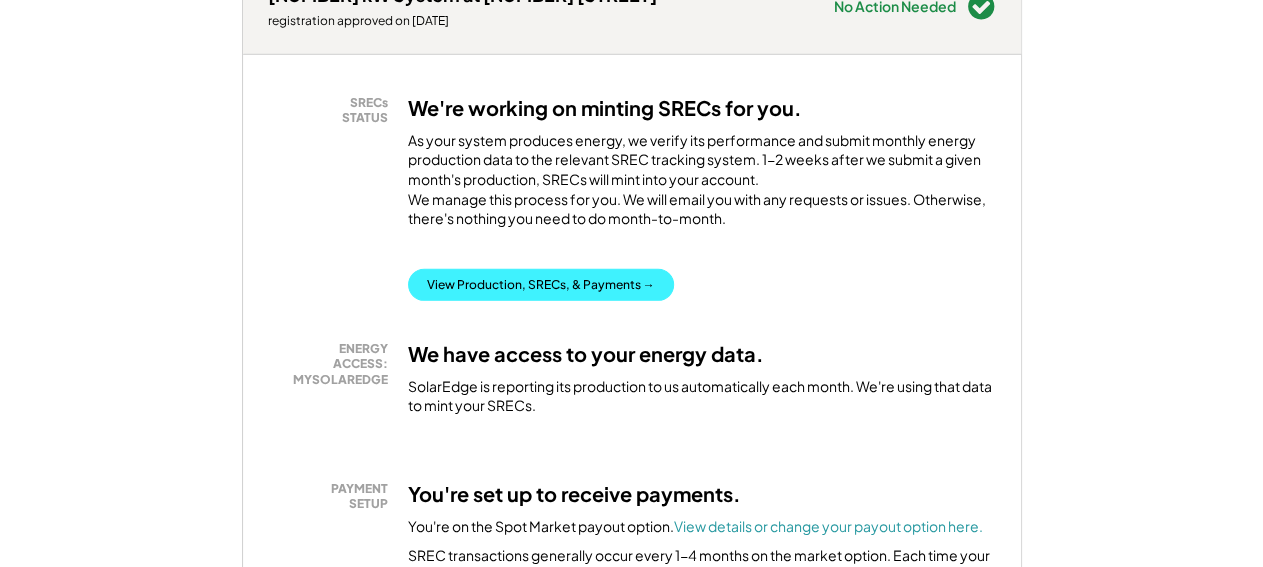 click on "View Production, SRECs, & Payments →" at bounding box center [541, 285] 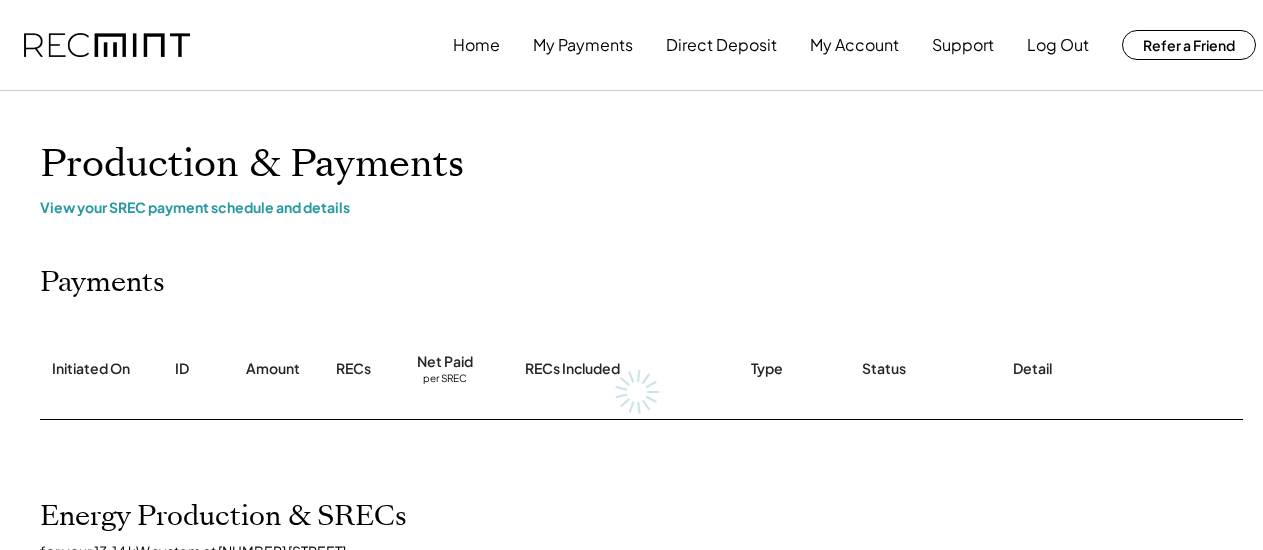 scroll, scrollTop: 0, scrollLeft: 0, axis: both 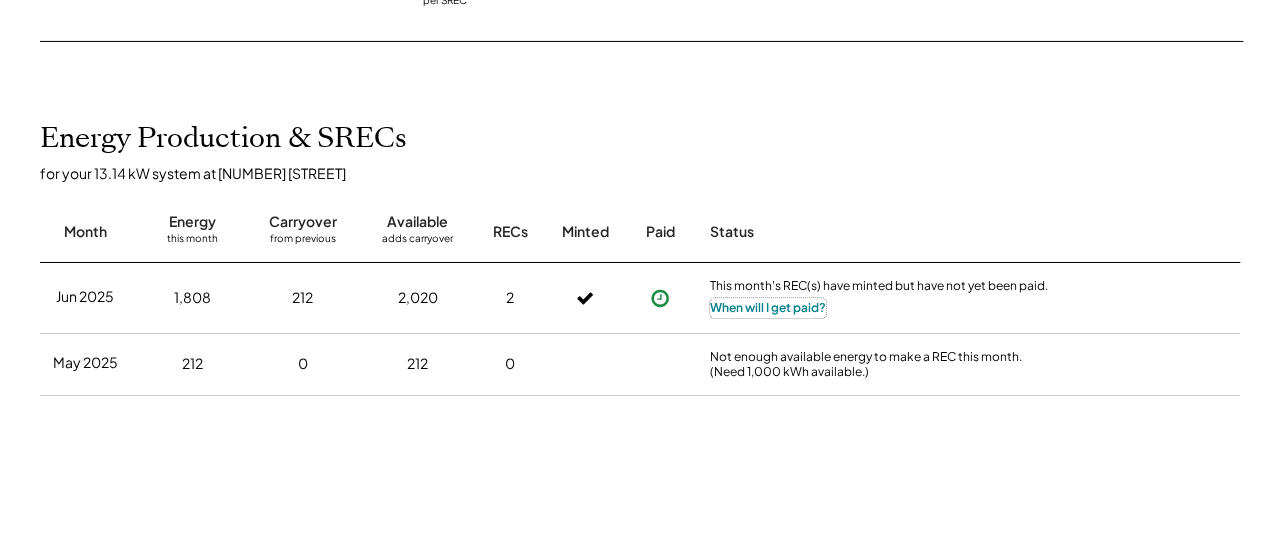 click on "When will I get paid?" at bounding box center [768, 308] 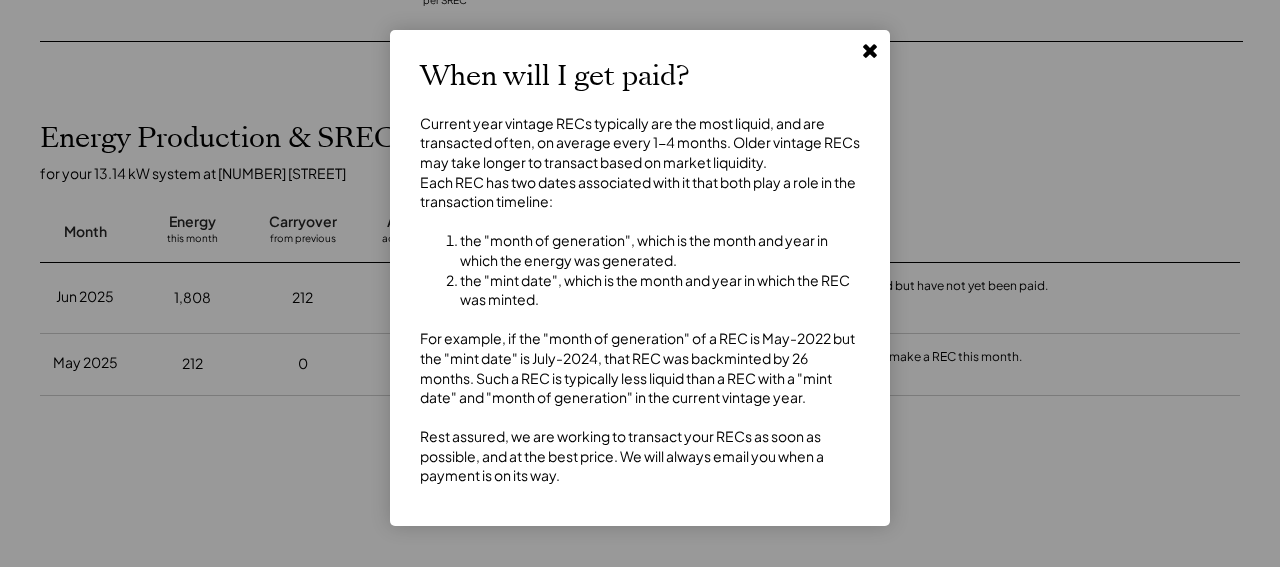 click 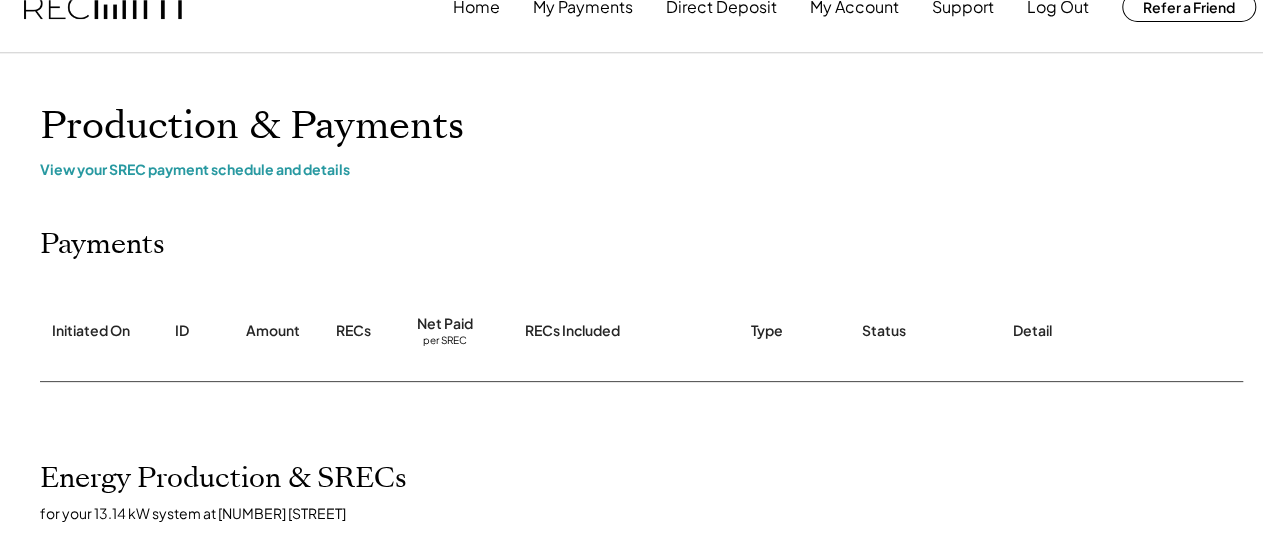 scroll, scrollTop: 0, scrollLeft: 0, axis: both 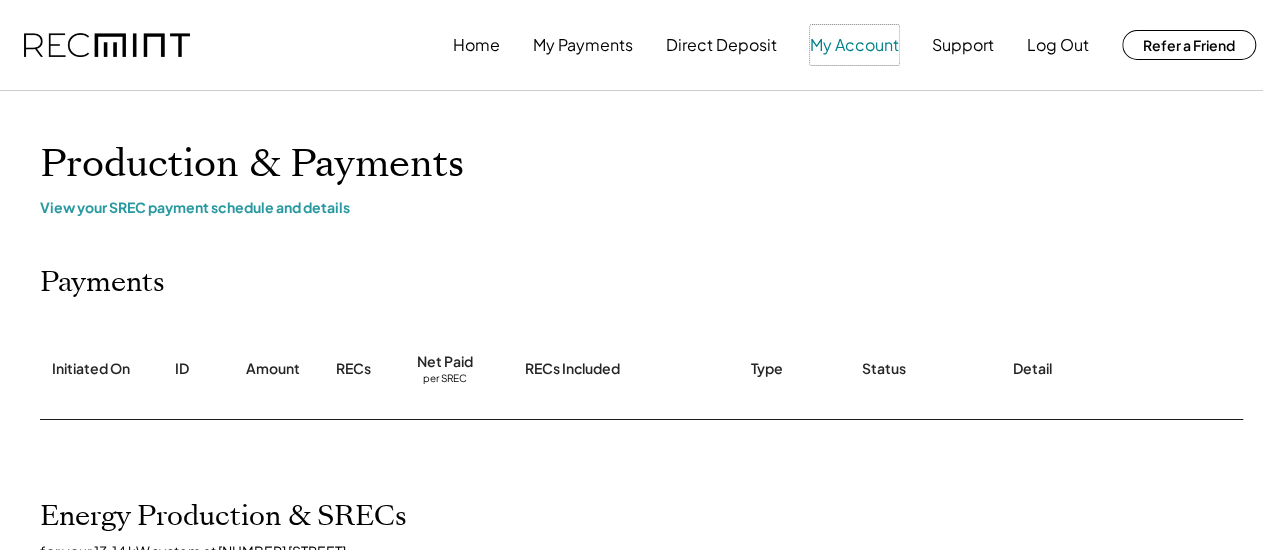 click on "My Account" at bounding box center [854, 45] 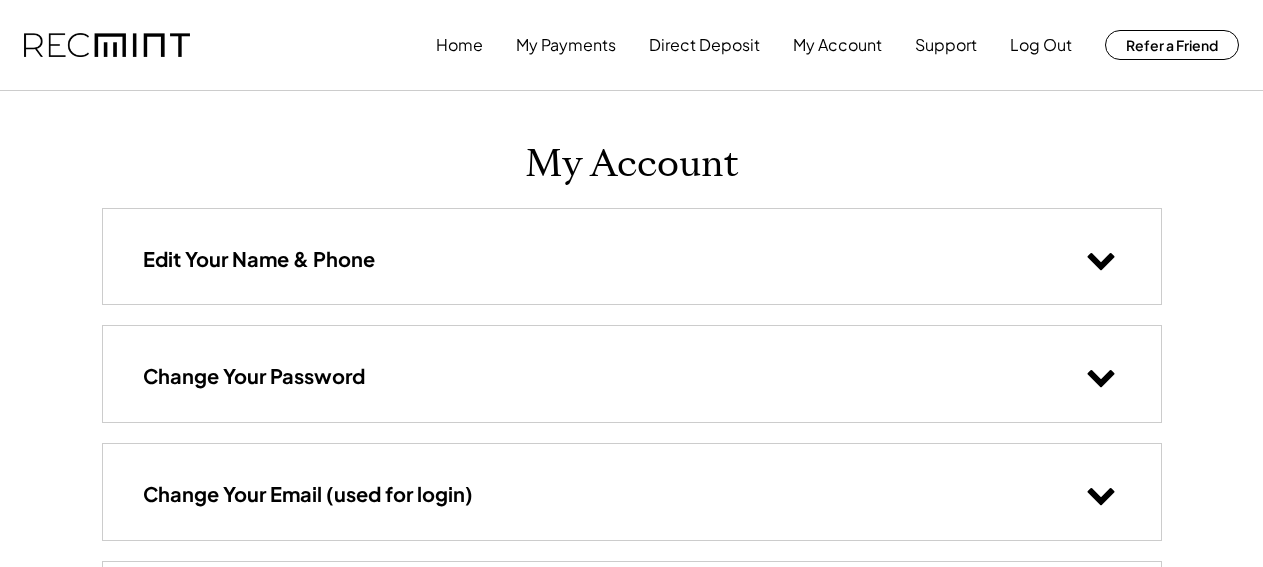 scroll, scrollTop: 0, scrollLeft: 0, axis: both 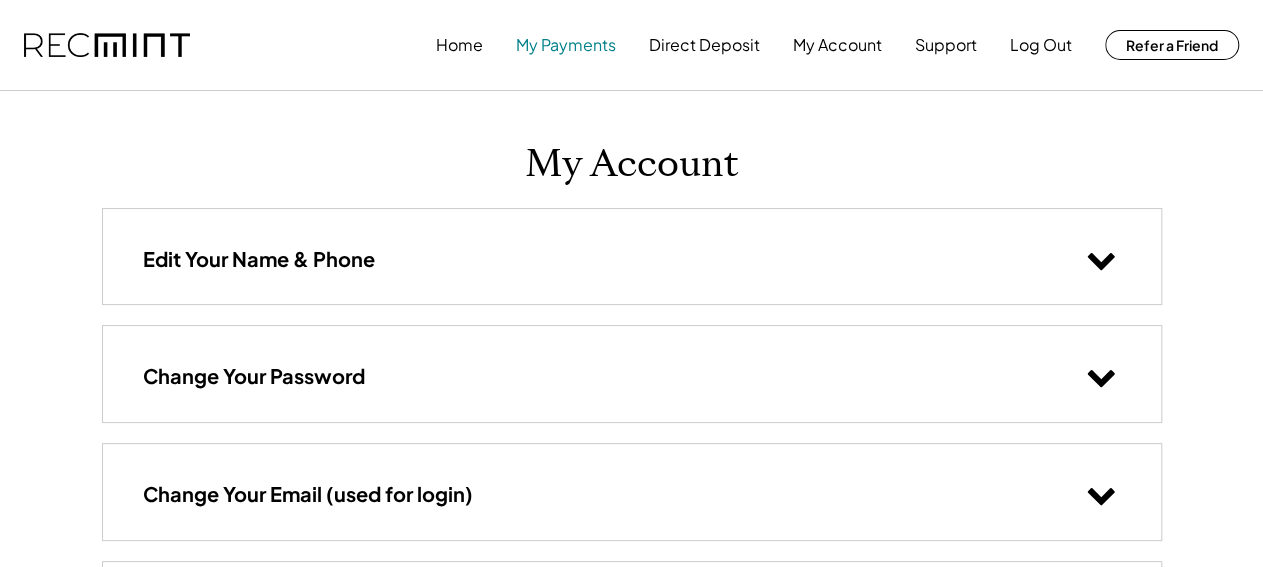 click on "My Payments" at bounding box center [566, 45] 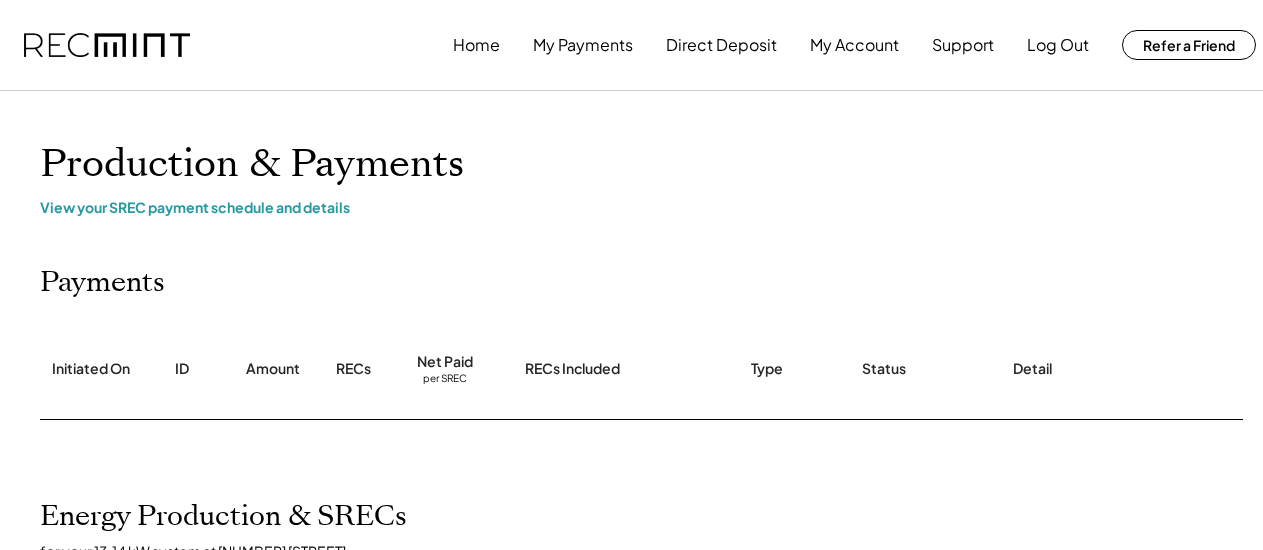 scroll, scrollTop: 0, scrollLeft: 0, axis: both 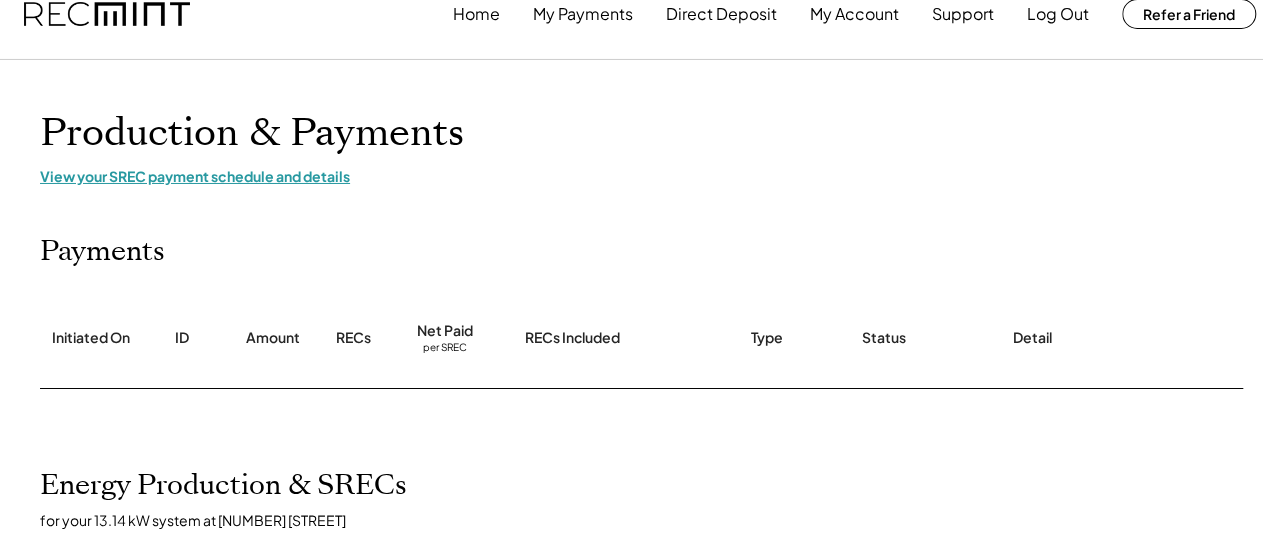 click on "View your SREC payment schedule and details" at bounding box center [640, 176] 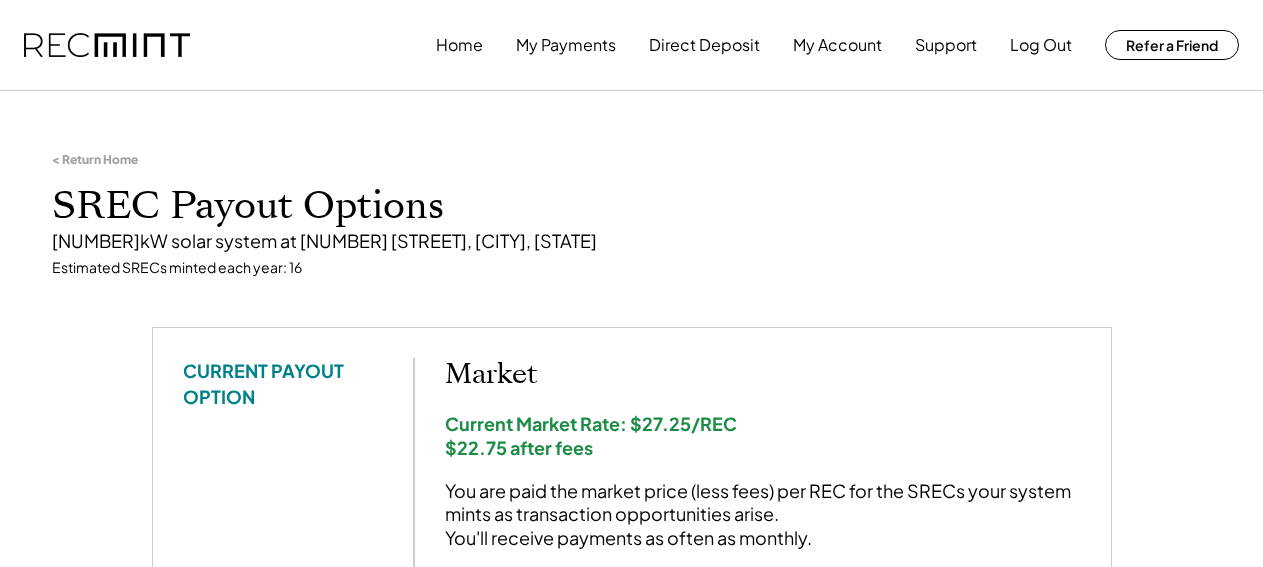 scroll, scrollTop: 0, scrollLeft: 0, axis: both 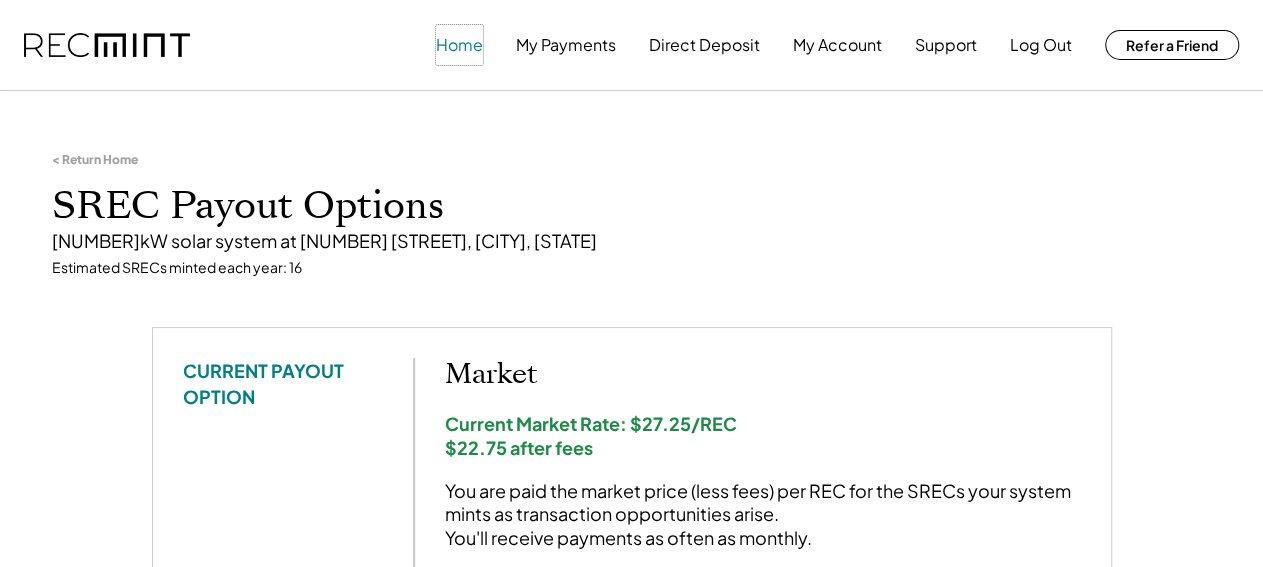 click on "Home" at bounding box center [459, 45] 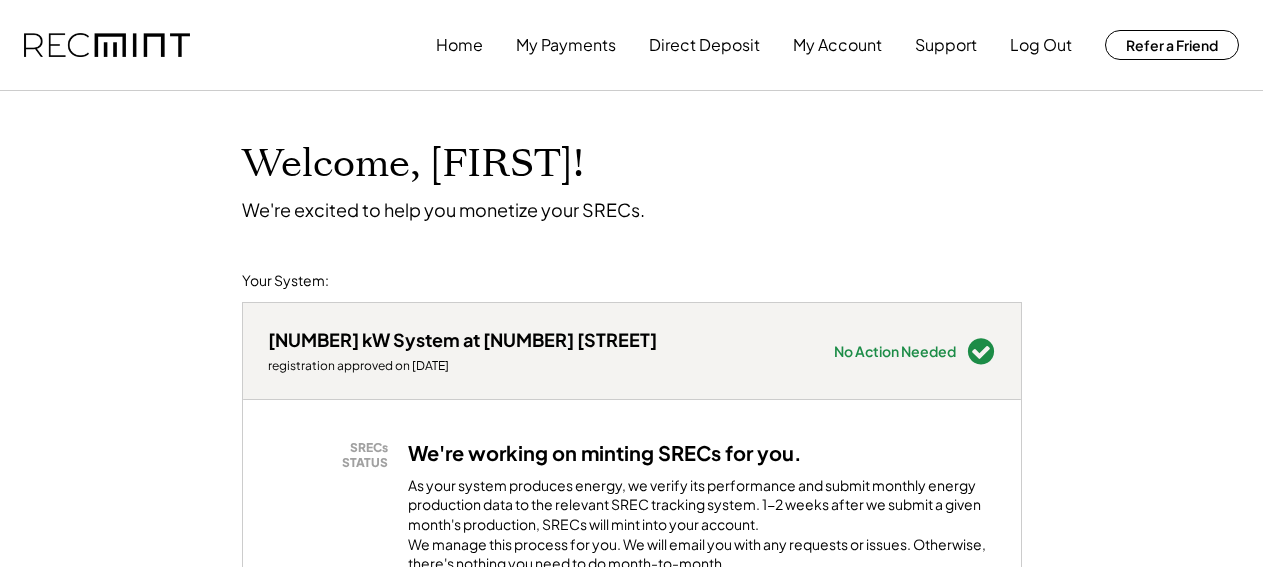 scroll, scrollTop: 0, scrollLeft: 0, axis: both 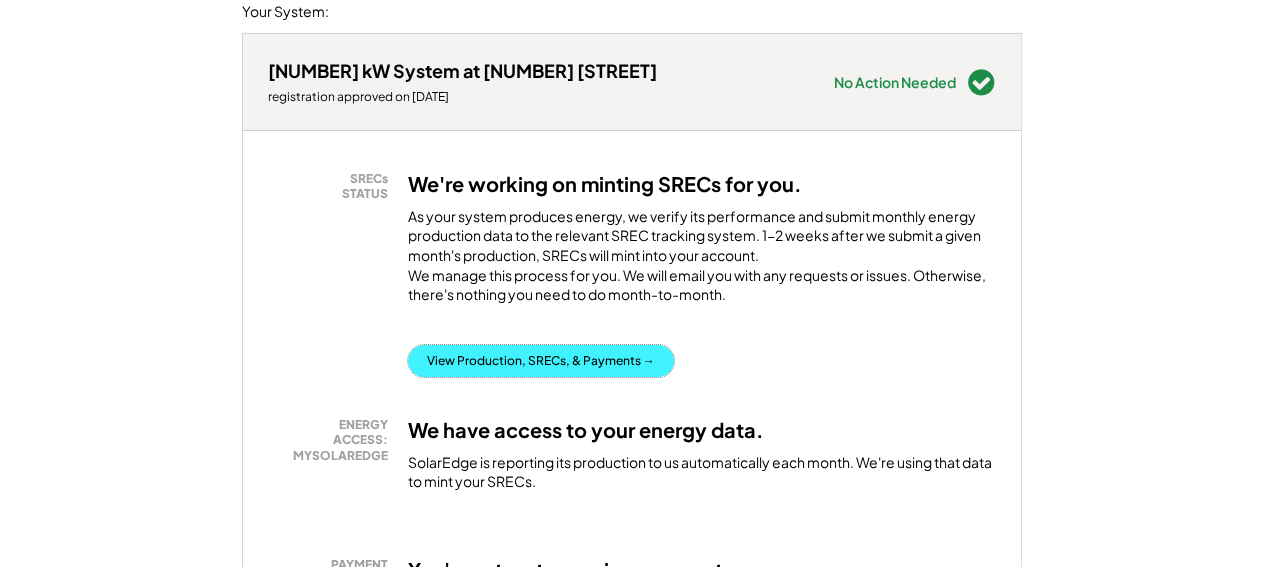 click on "SRECs
STATUS We're working on minting SRECs for you. As your system produces energy, we verify its performance and submit monthly energy production data to the relevant SREC tracking system. 1-2 weeks after we submit a given month's production, SRECs will mint into your account.
We manage this process for you. We will email you with any requests or issues. Otherwise, there's nothing you need to do month-to-month. View Production, SRECs, & Payments →" at bounding box center [632, 274] 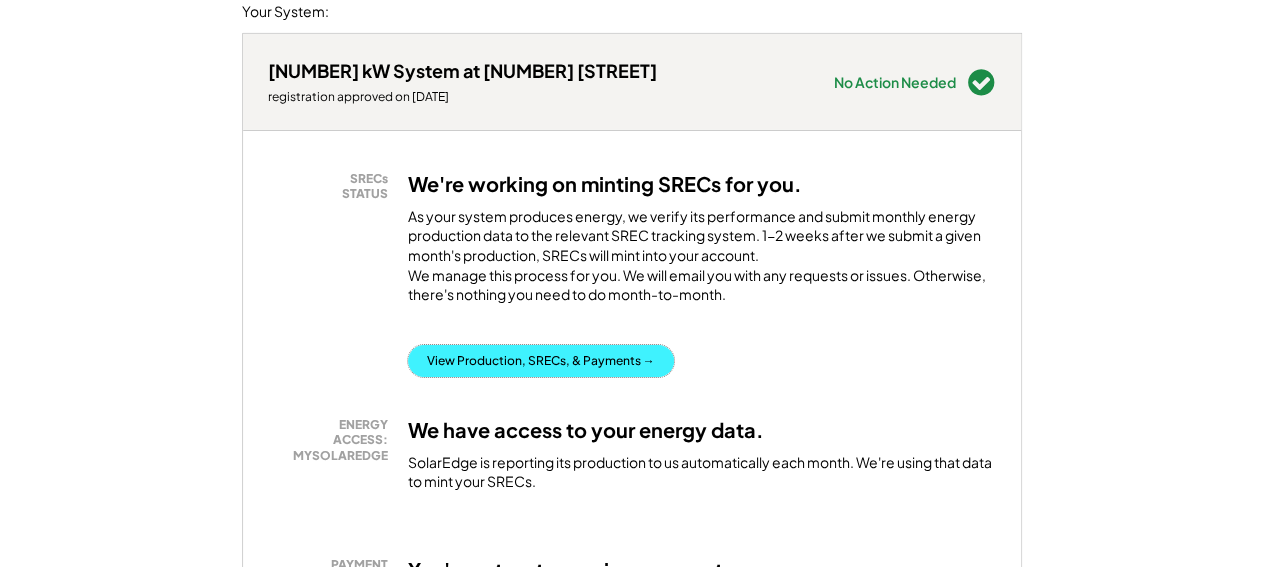 click on "View Production, SRECs, & Payments →" at bounding box center [541, 361] 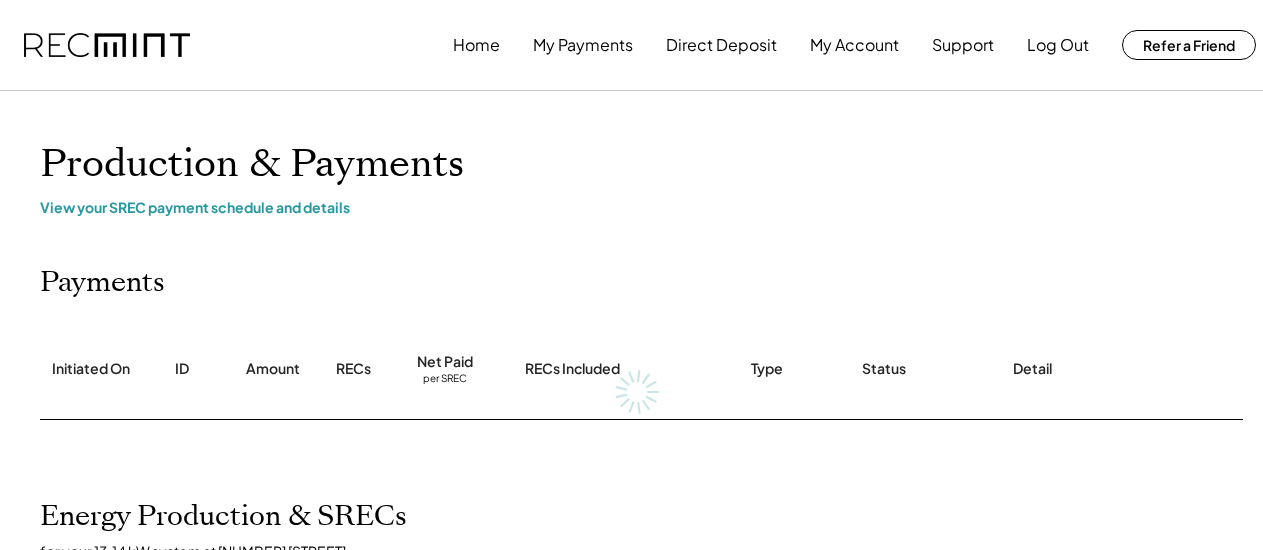 scroll, scrollTop: 0, scrollLeft: 0, axis: both 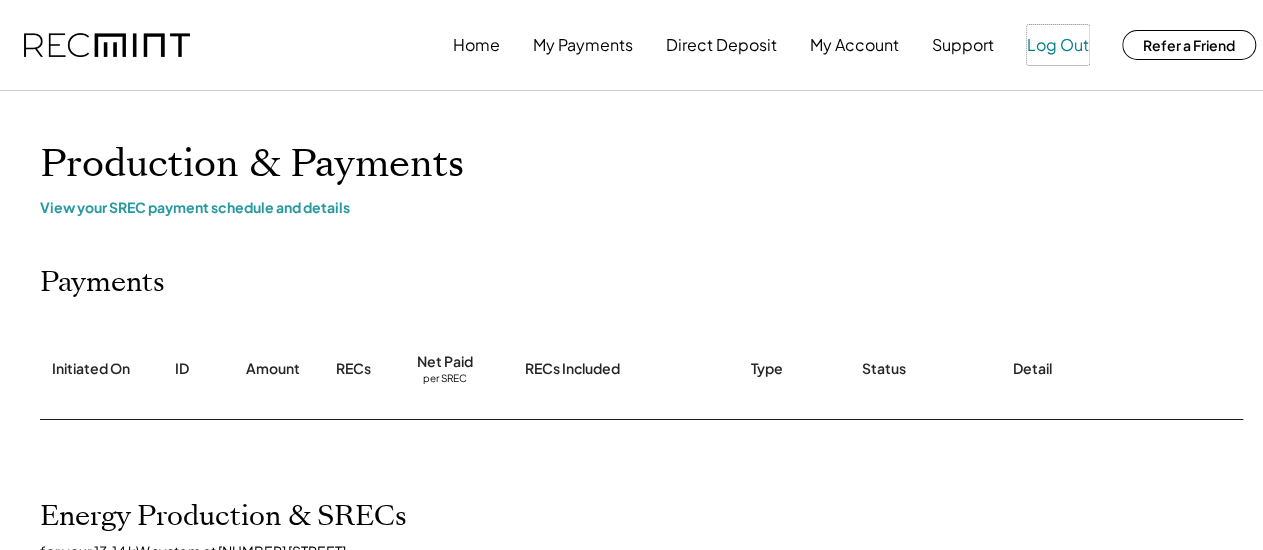 click on "Log Out" at bounding box center (1058, 45) 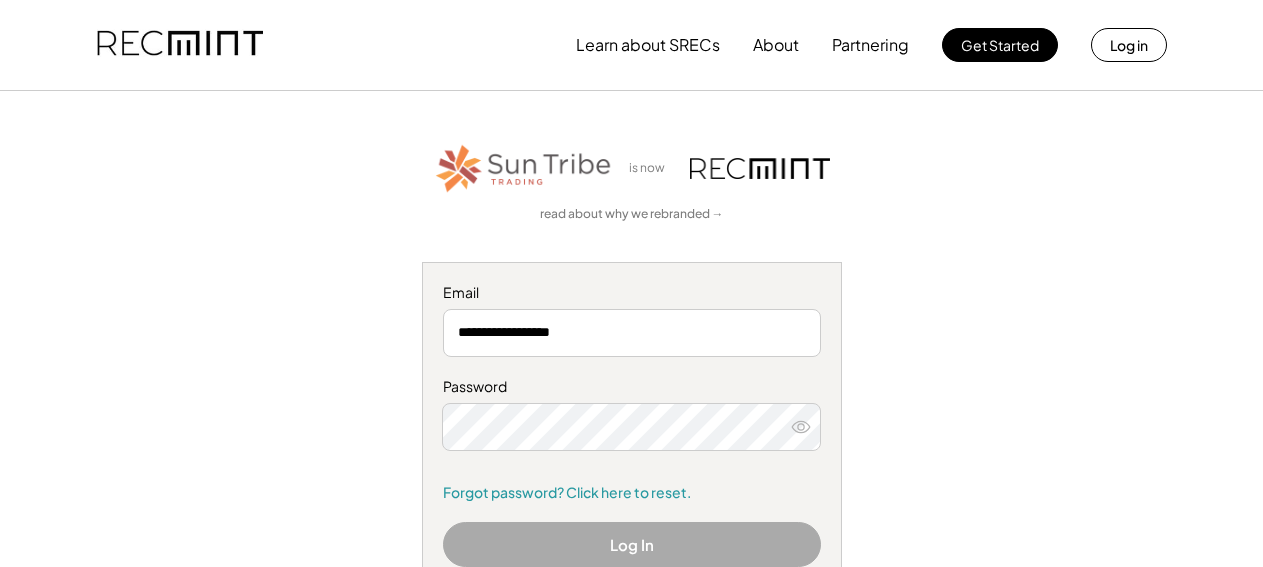 scroll, scrollTop: 0, scrollLeft: 0, axis: both 